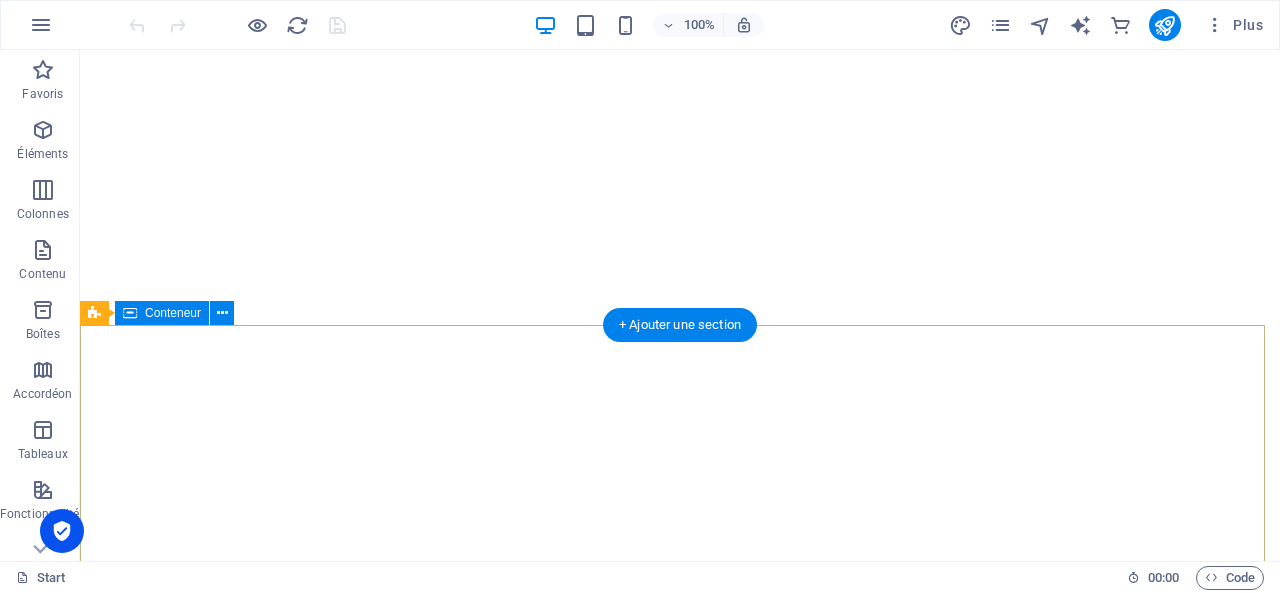 scroll, scrollTop: 0, scrollLeft: 0, axis: both 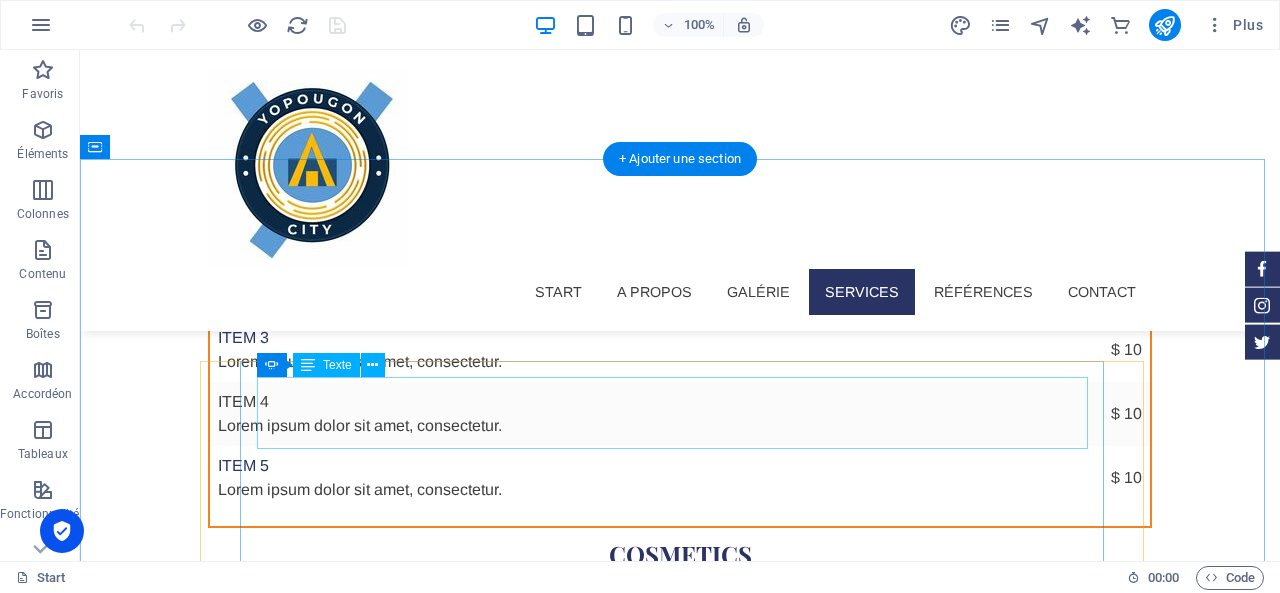 click on "Lorem Ipsum   is simply dummy text of the printing and typesetting industry. Lorem Ipsum has been the industry's standard dummy text ever since the 1500s, when an unknown printer took a galley of type and scrambled it to make a type specimen book." at bounding box center (-1065, 4201) 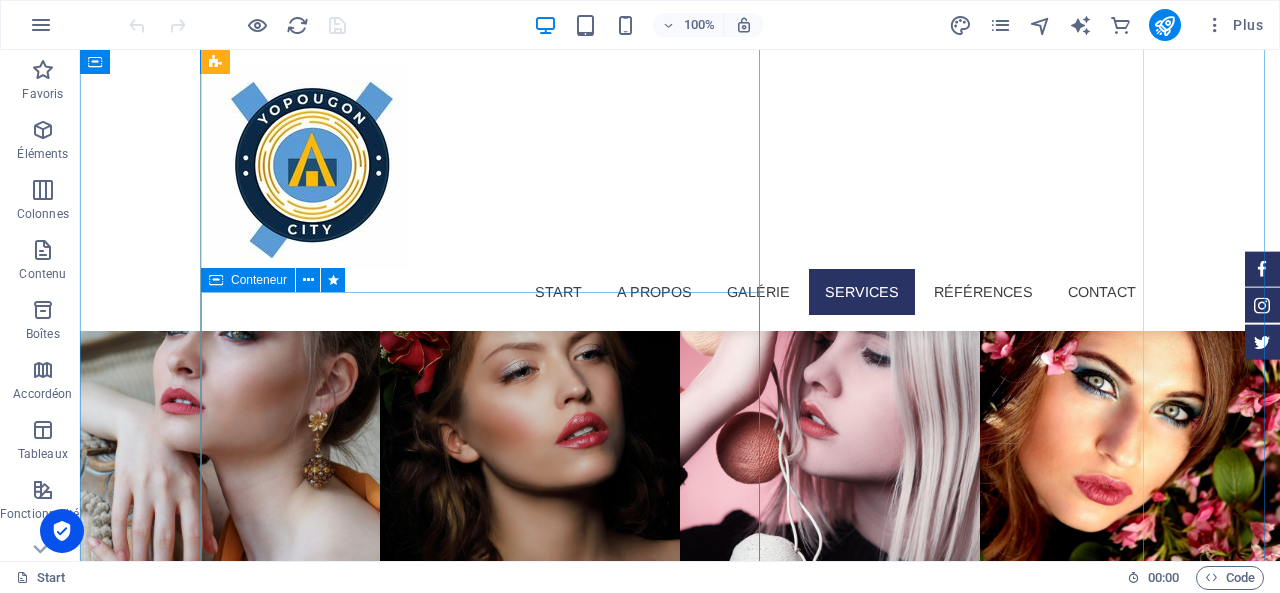 scroll, scrollTop: 2068, scrollLeft: 0, axis: vertical 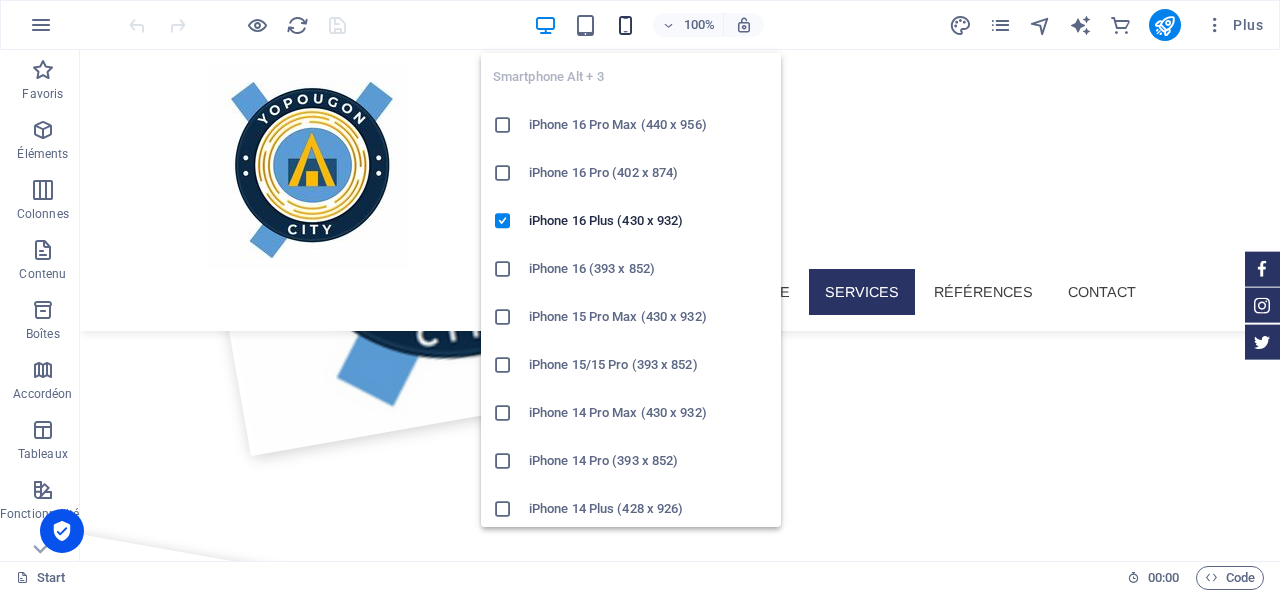 click at bounding box center (625, 25) 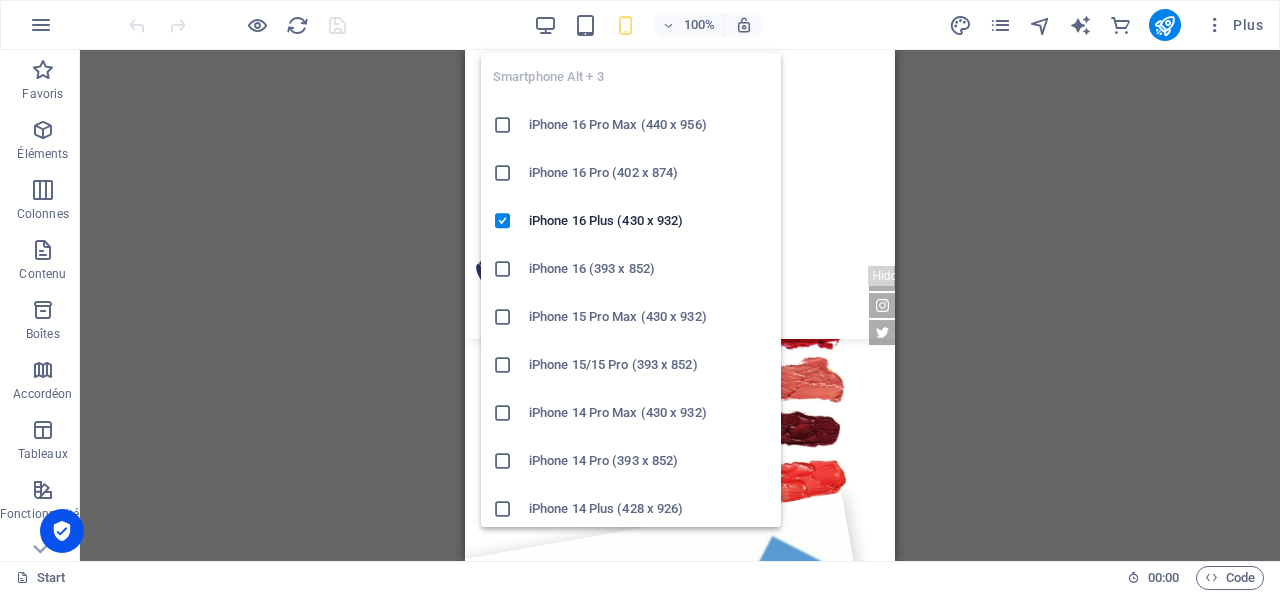scroll, scrollTop: 1327, scrollLeft: 0, axis: vertical 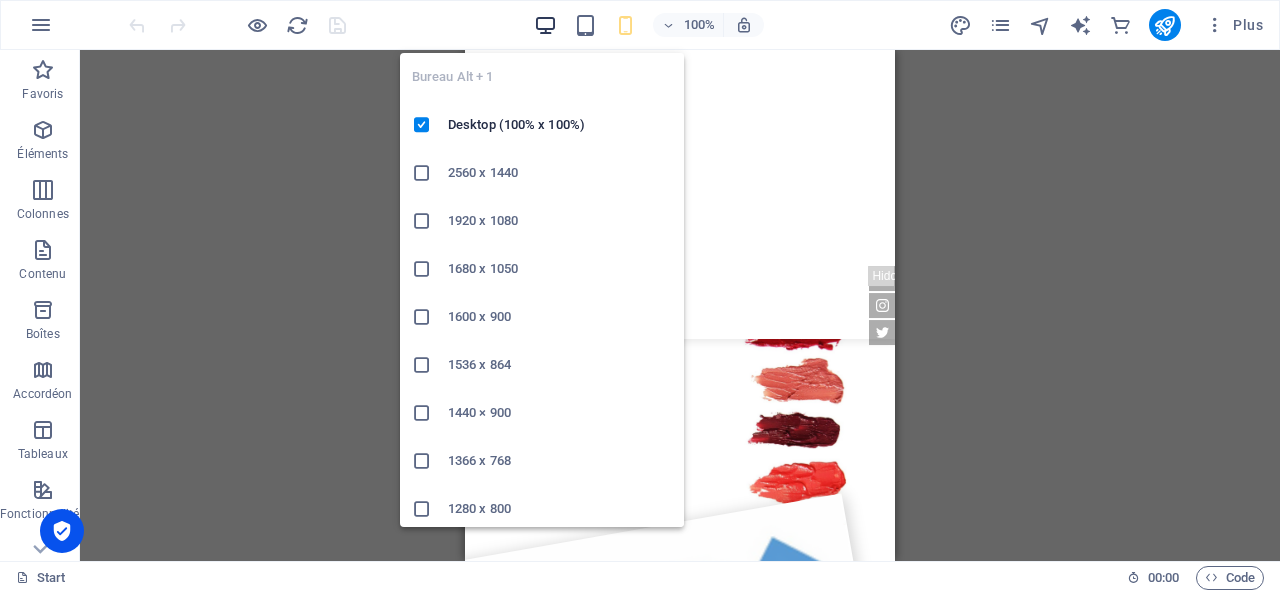 click at bounding box center [545, 25] 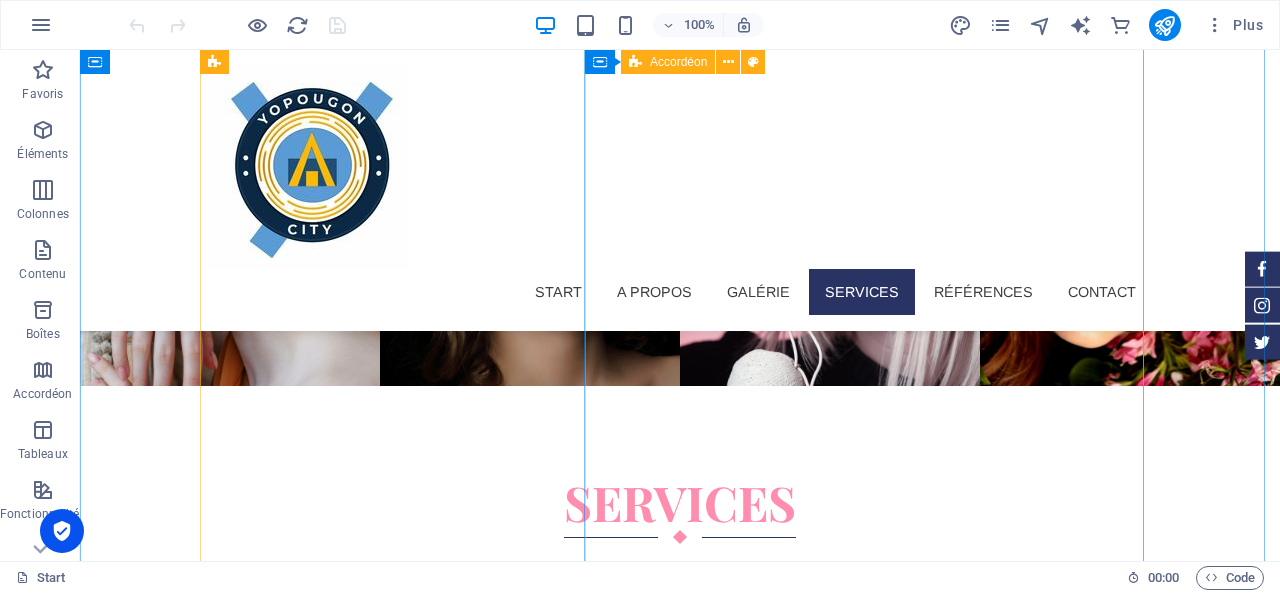 scroll, scrollTop: 3479, scrollLeft: 0, axis: vertical 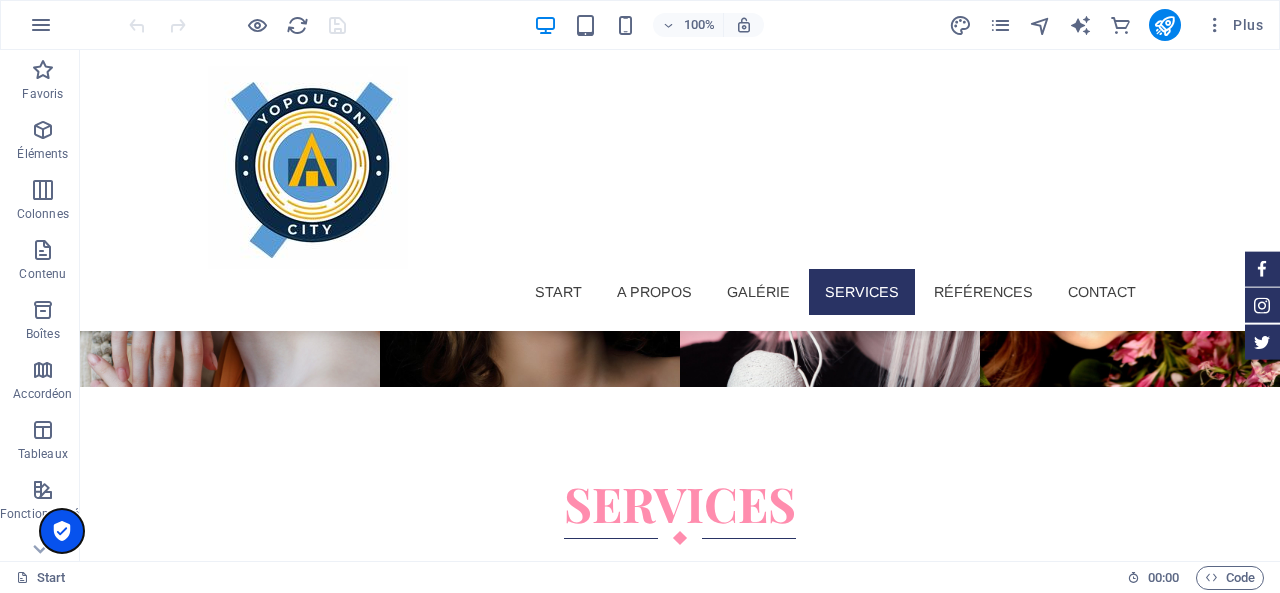 click at bounding box center [62, 531] 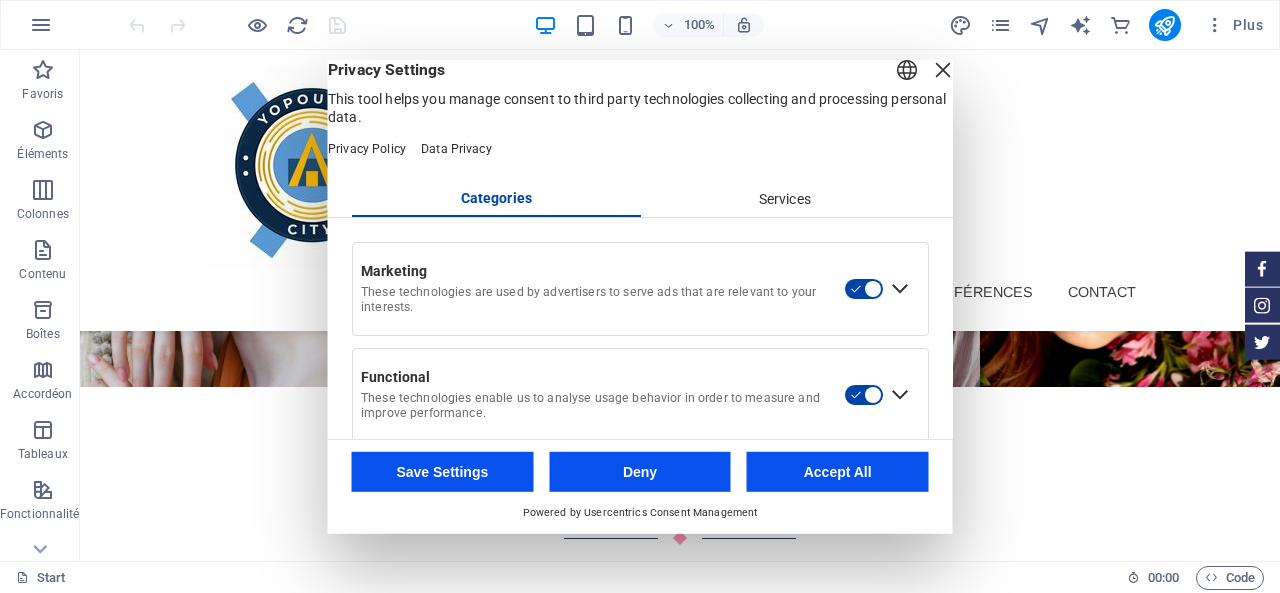 click on "Services" at bounding box center [784, 199] 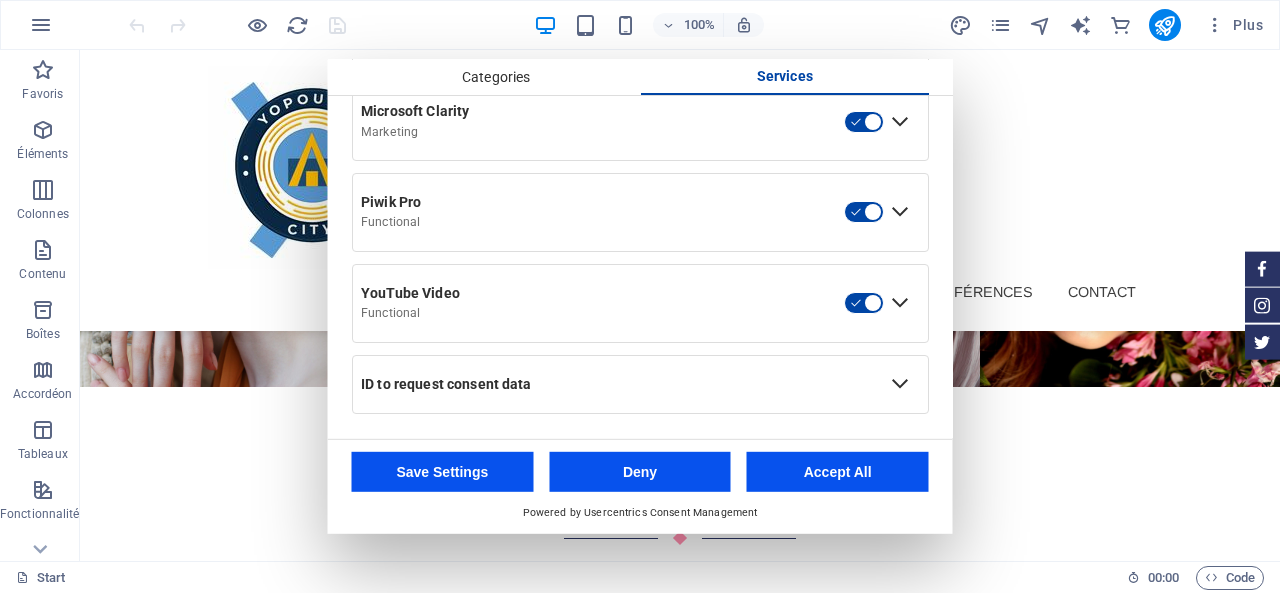scroll, scrollTop: 0, scrollLeft: 0, axis: both 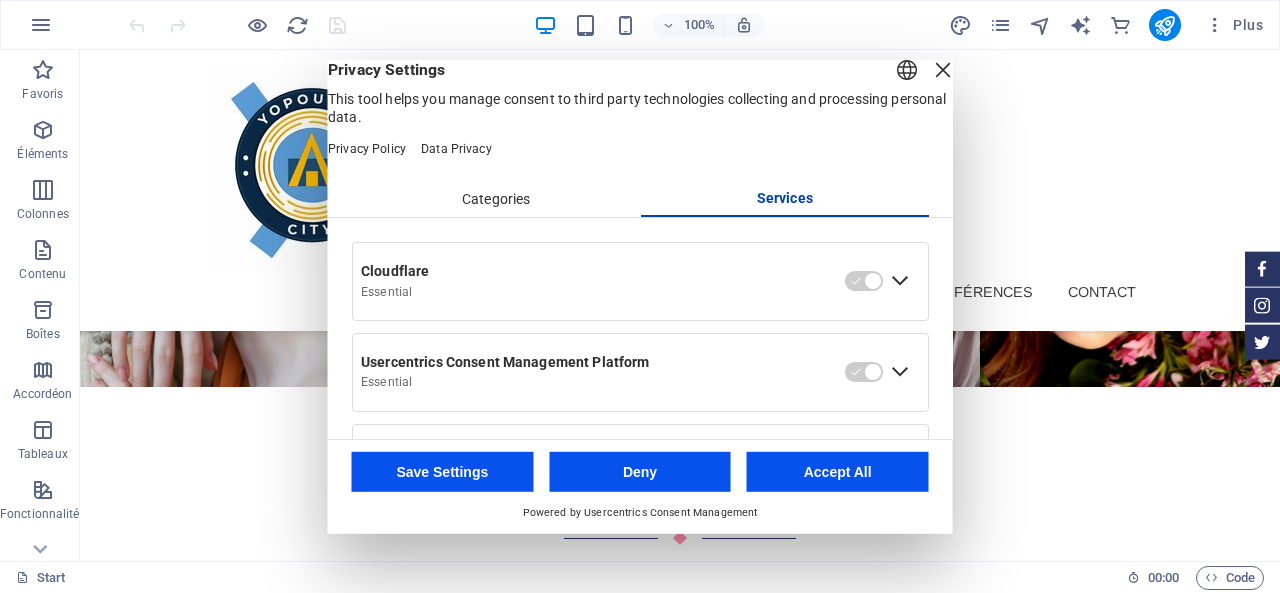 click on "English
Deutsch" at bounding box center [907, 71] 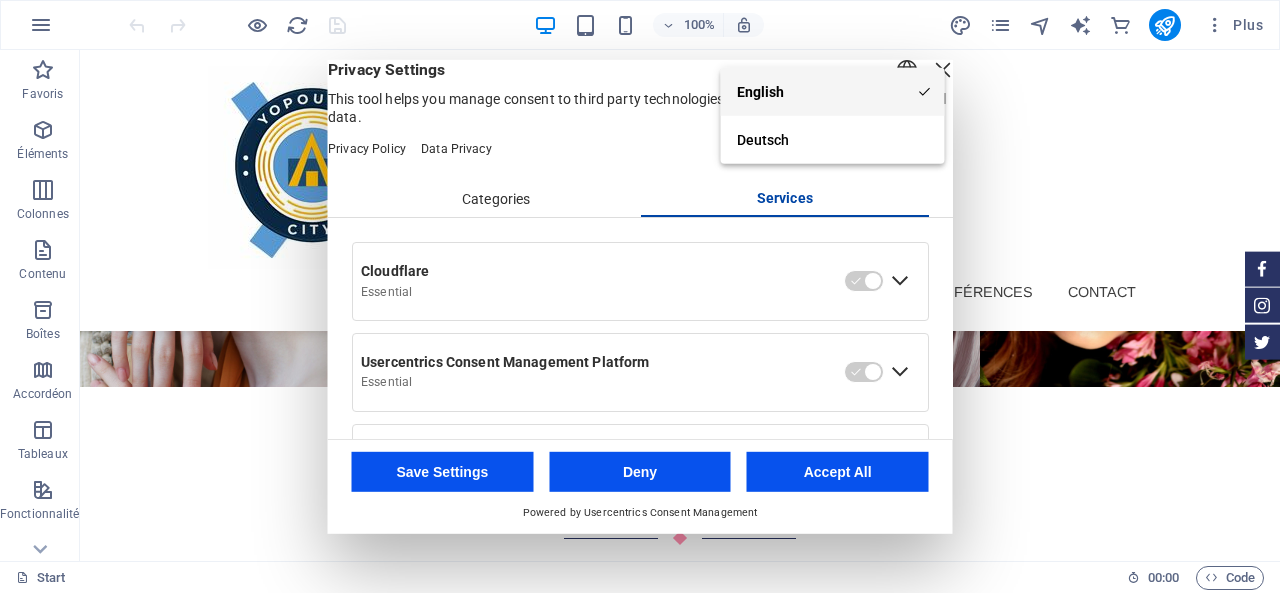 click on "English" at bounding box center (833, 91) 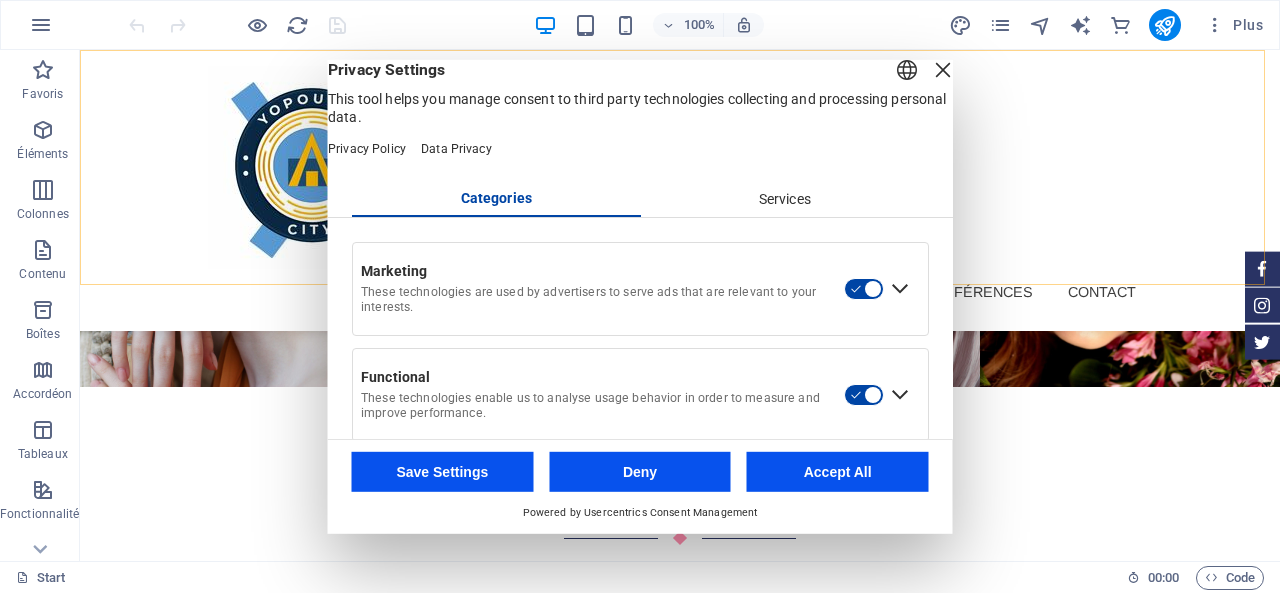 click on "Start A propos  Galérie Services Références Contact" at bounding box center [680, 190] 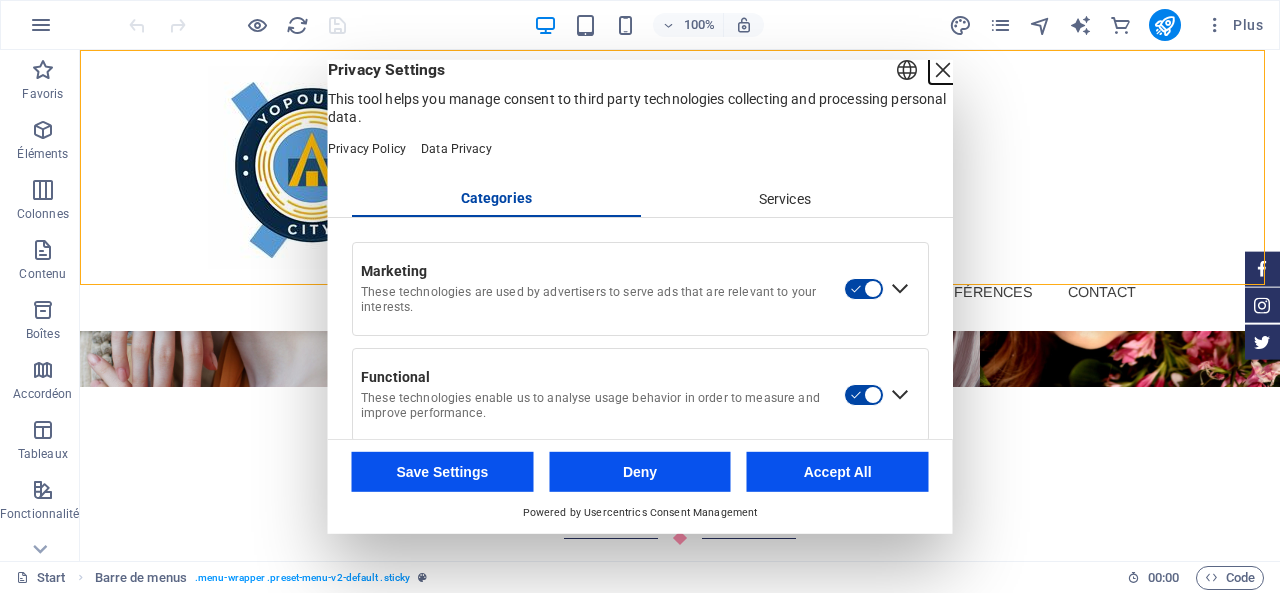 click at bounding box center (943, 69) 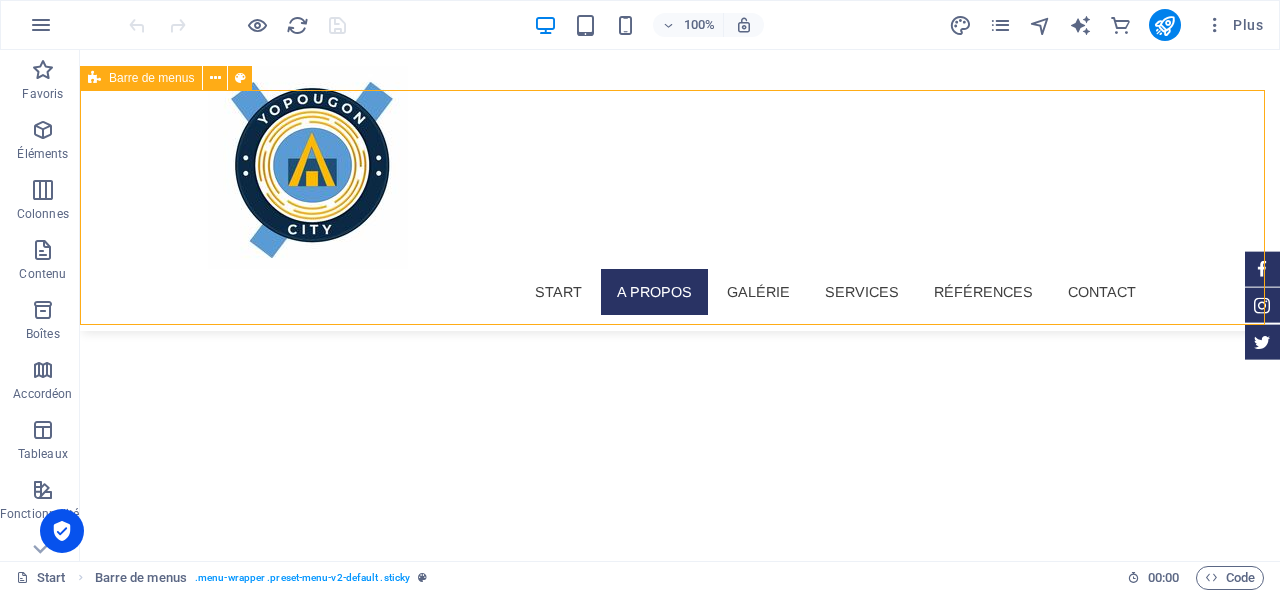 scroll, scrollTop: 0, scrollLeft: 0, axis: both 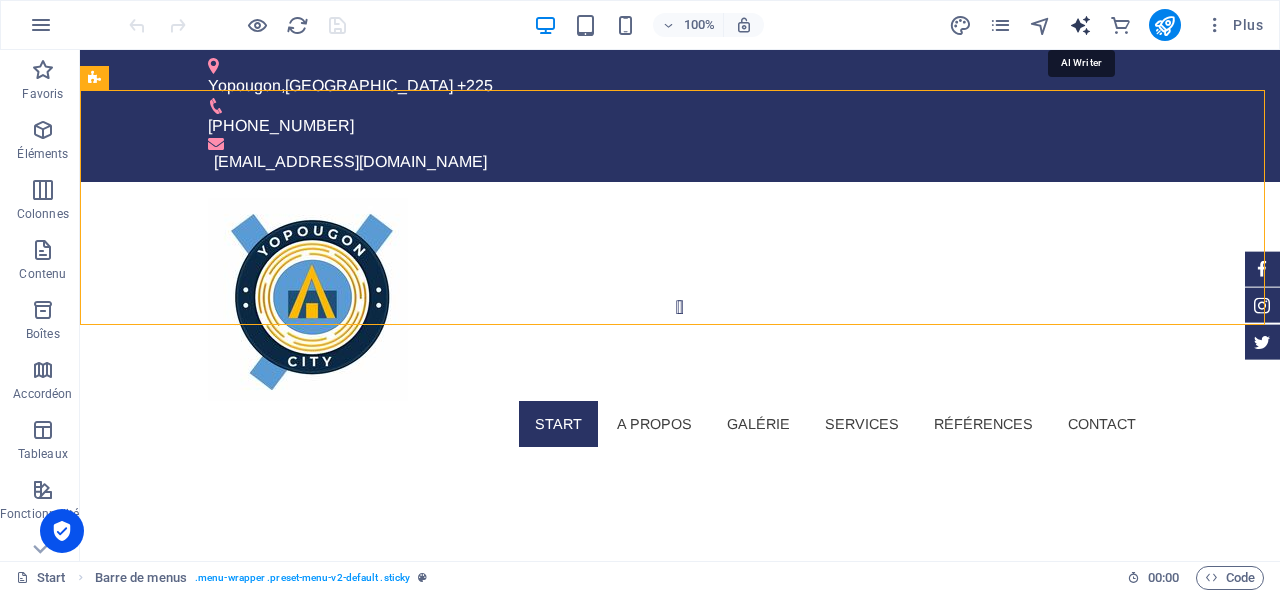 click at bounding box center [1080, 25] 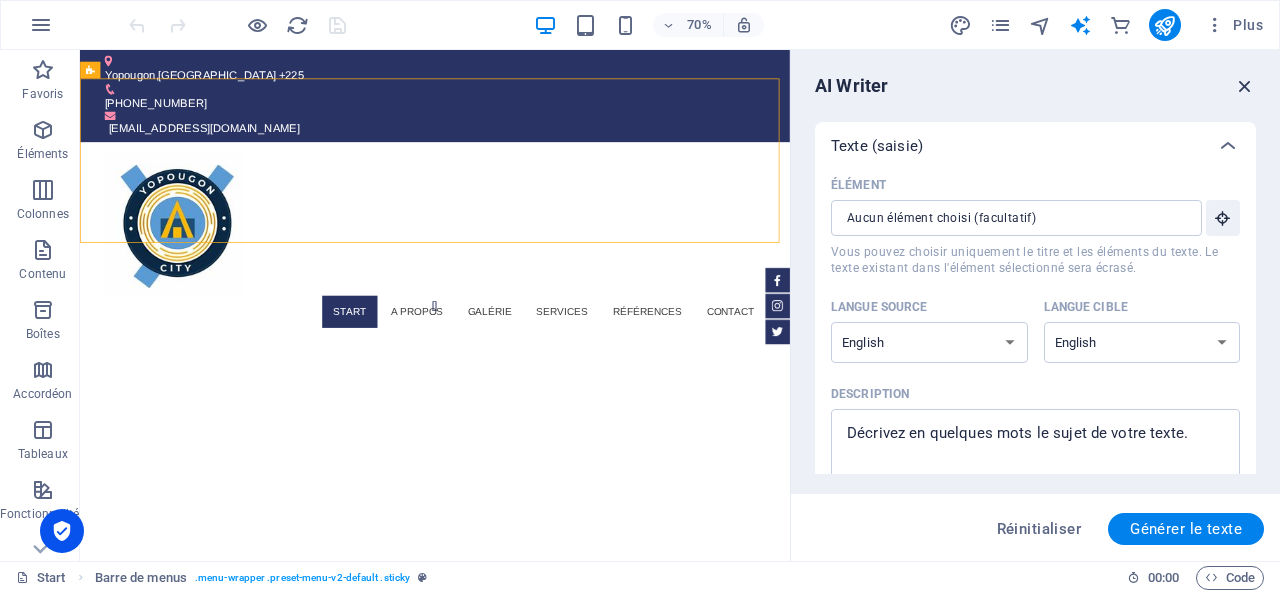 click at bounding box center [1245, 86] 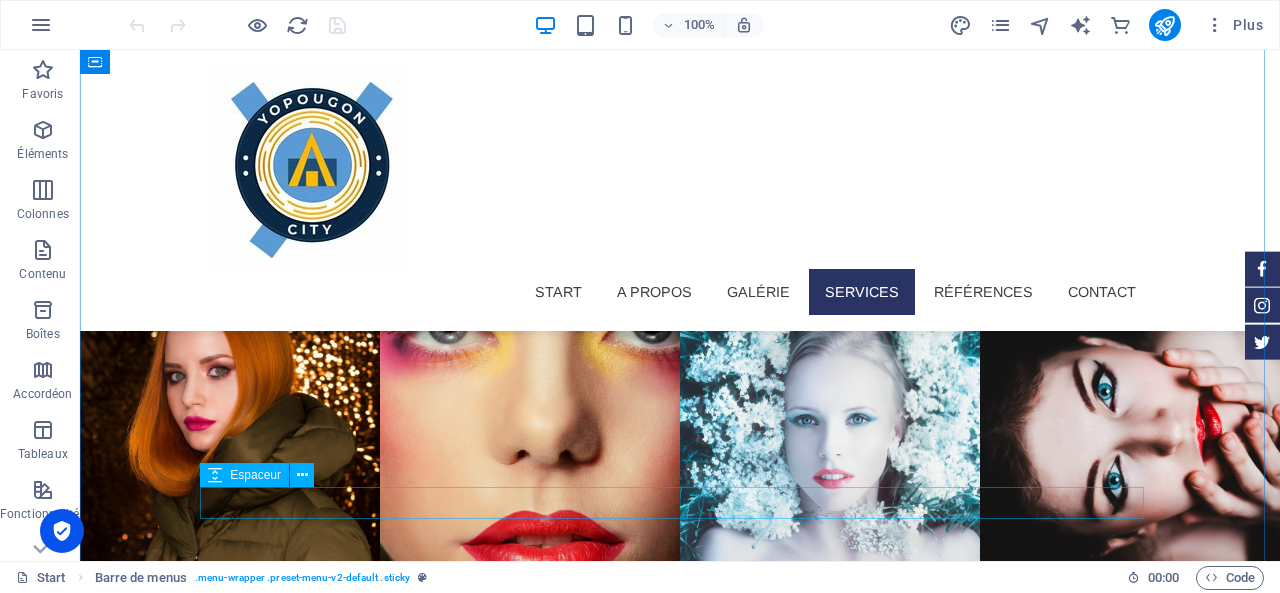 scroll, scrollTop: 3027, scrollLeft: 0, axis: vertical 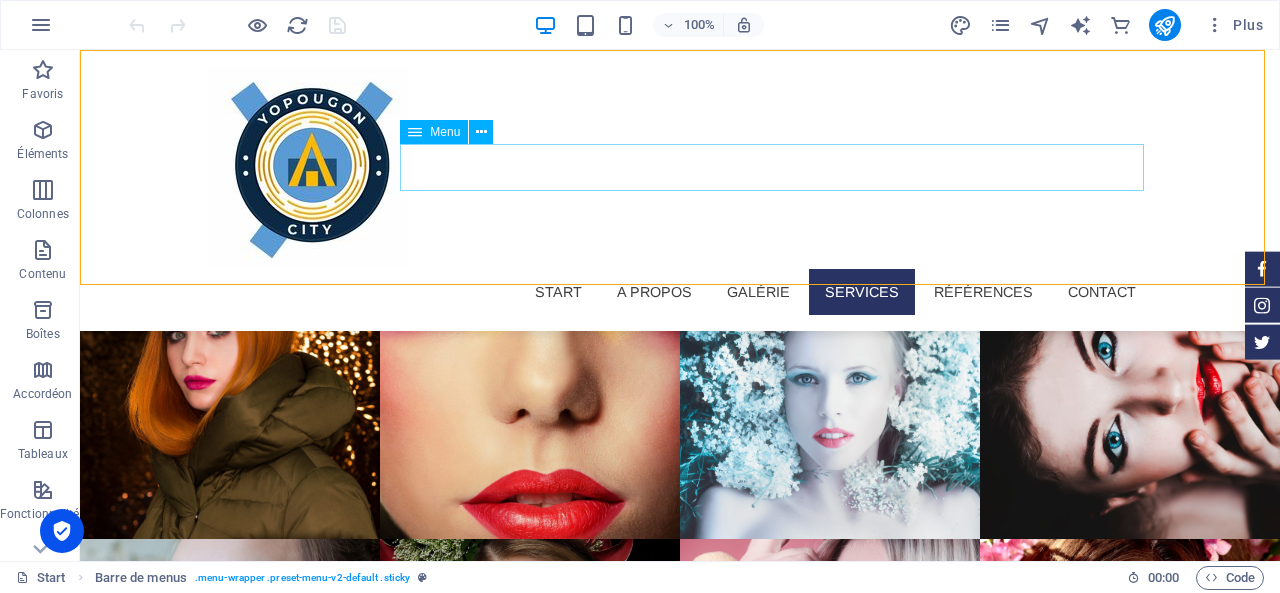click on "Start A propos  Galérie Services Références Contact" at bounding box center (680, 292) 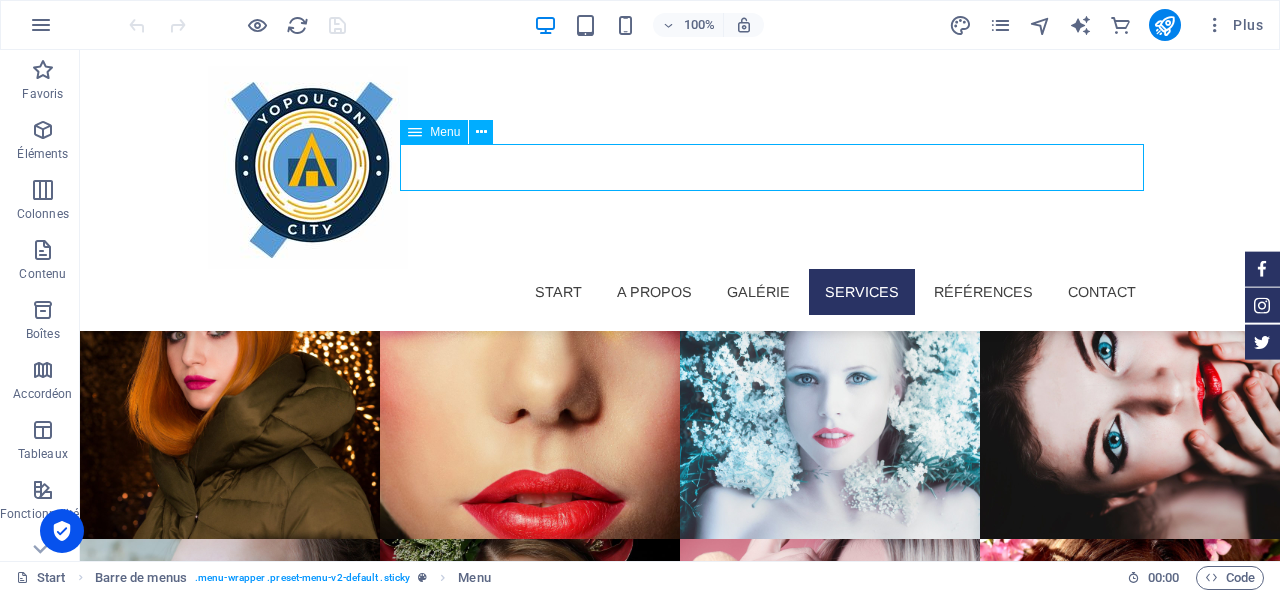 click on "Start A propos  Galérie Services Références Contact" at bounding box center (680, 292) 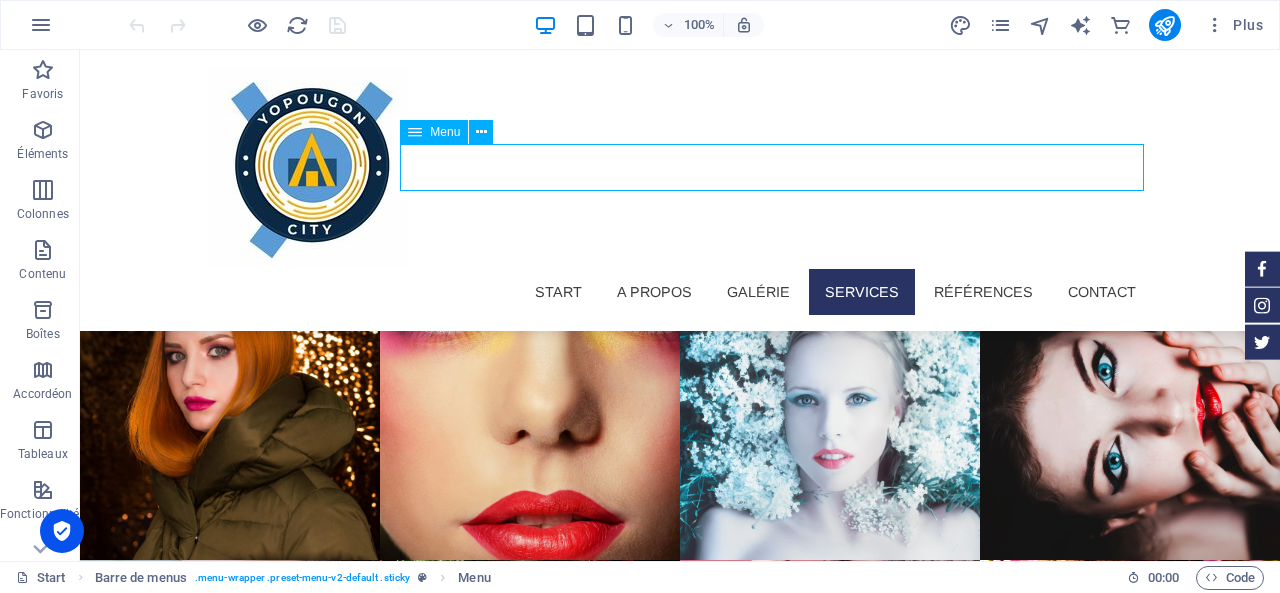 select 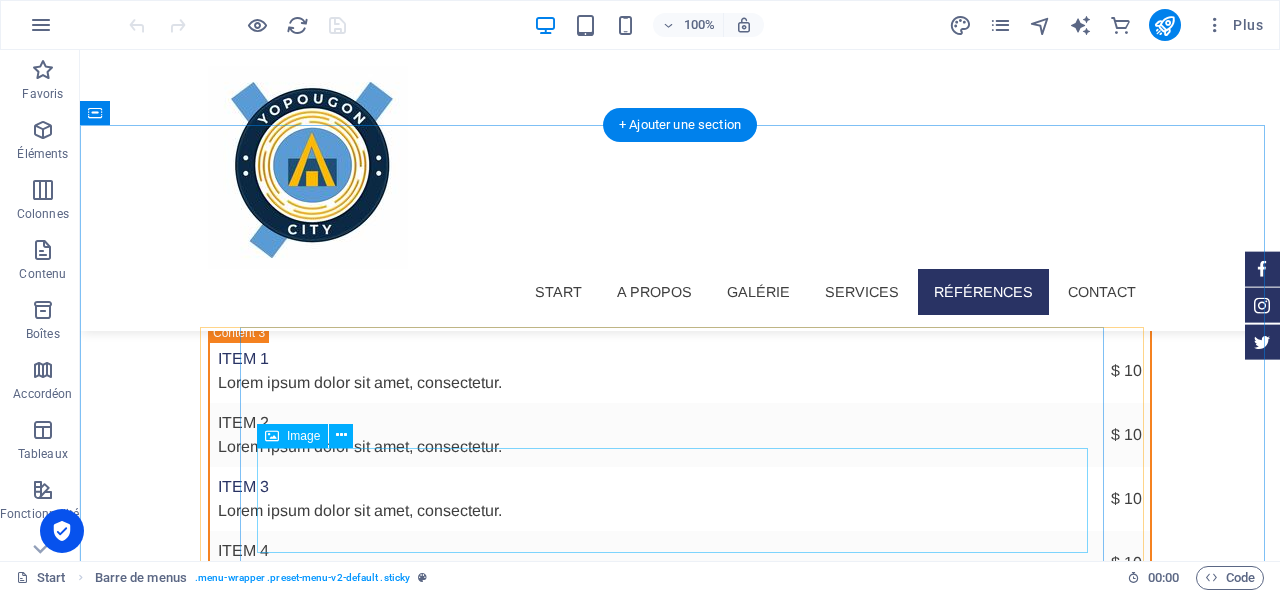 scroll, scrollTop: 4869, scrollLeft: 0, axis: vertical 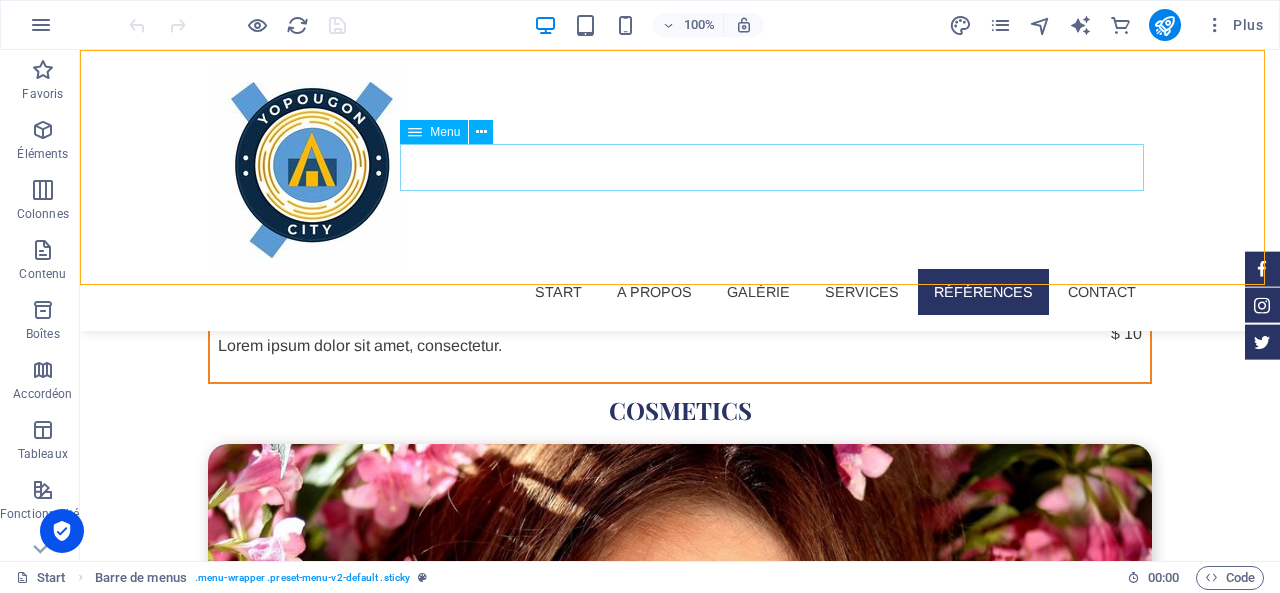 click on "Start A propos  Galérie Services Références Contact" at bounding box center (680, 292) 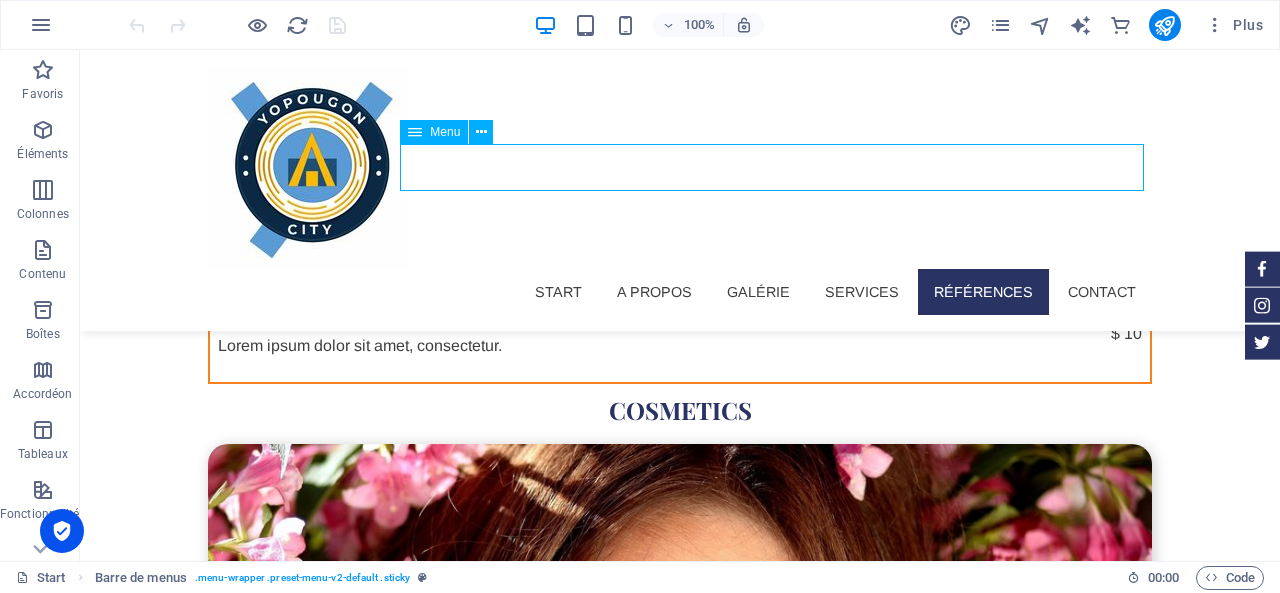 click on "Start A propos  Galérie Services Références Contact" at bounding box center (680, 292) 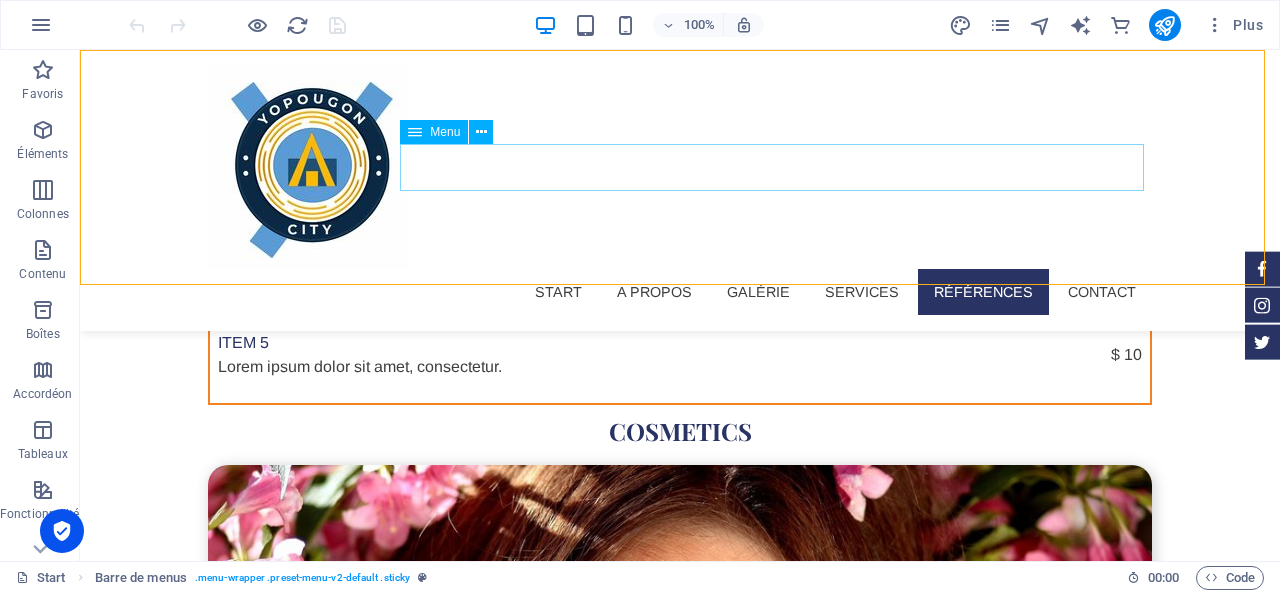 scroll, scrollTop: 4869, scrollLeft: 0, axis: vertical 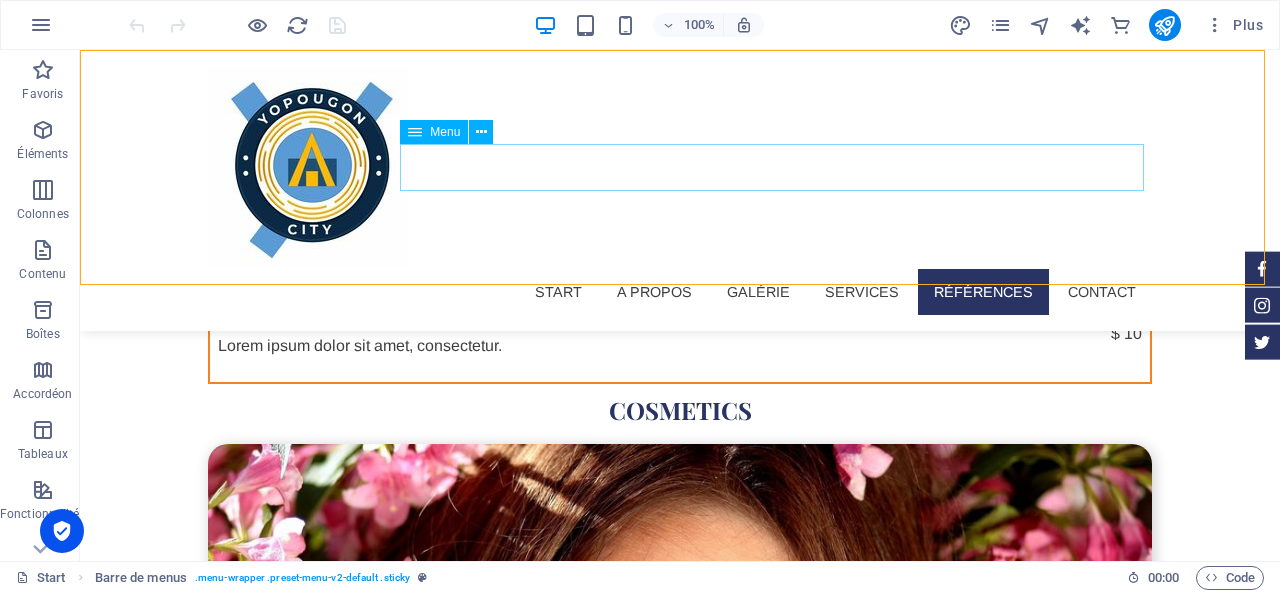 click on "Start A propos  Galérie Services Références Contact" at bounding box center (680, 292) 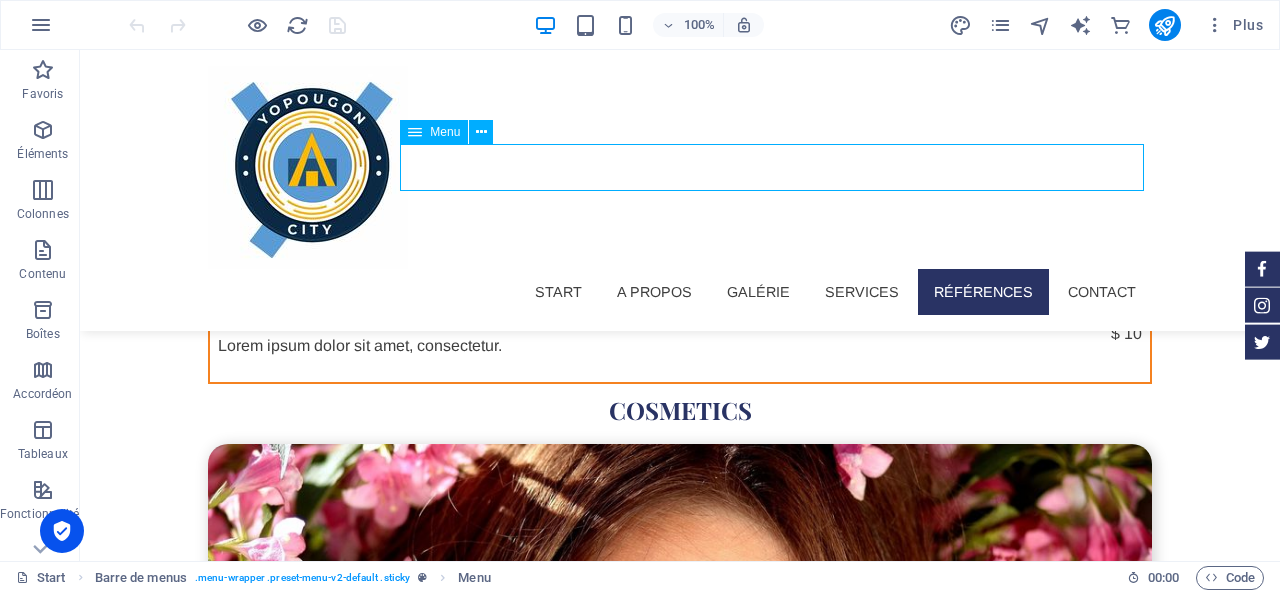 click on "Start A propos  Galérie Services Références Contact" at bounding box center (680, 292) 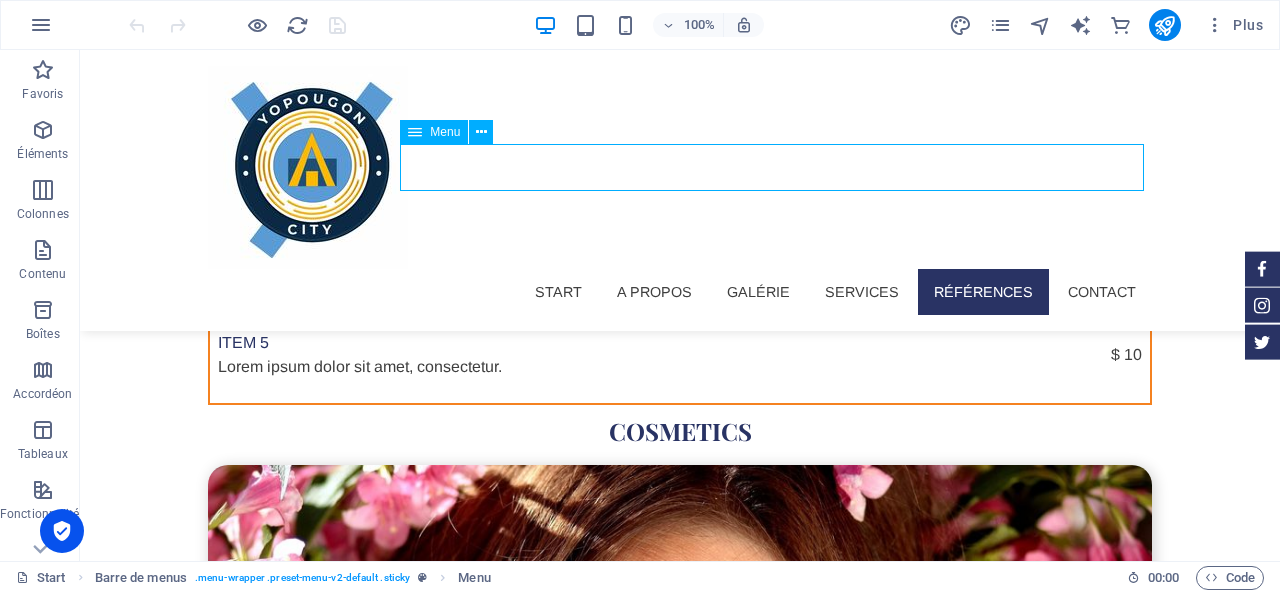 select 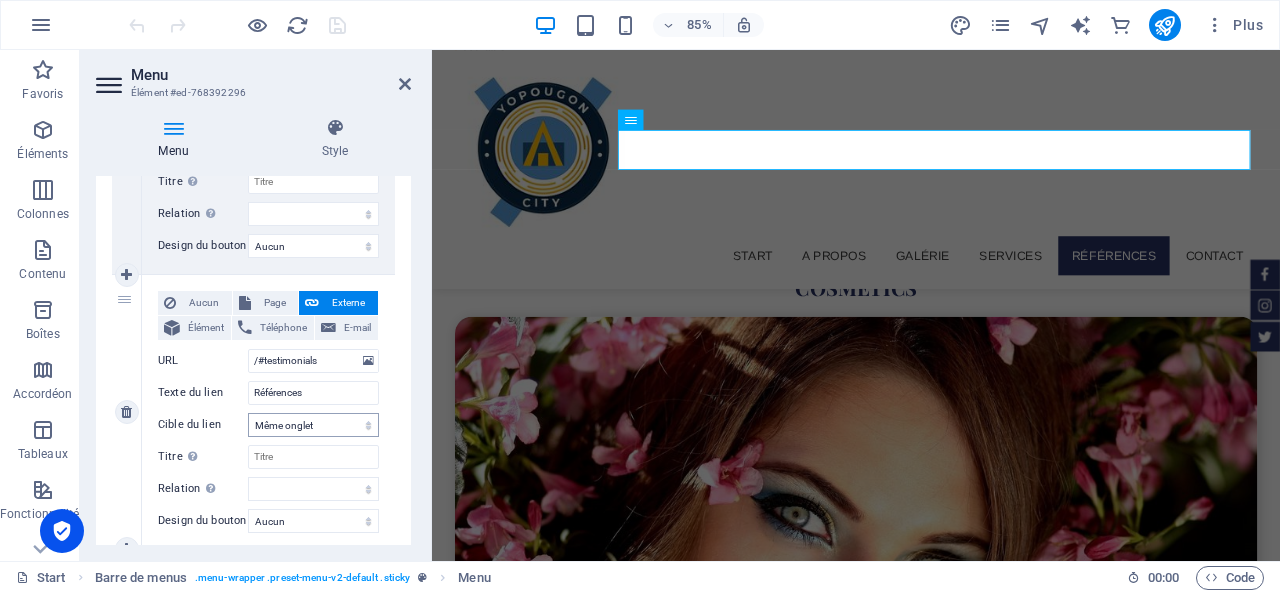 scroll, scrollTop: 1215, scrollLeft: 0, axis: vertical 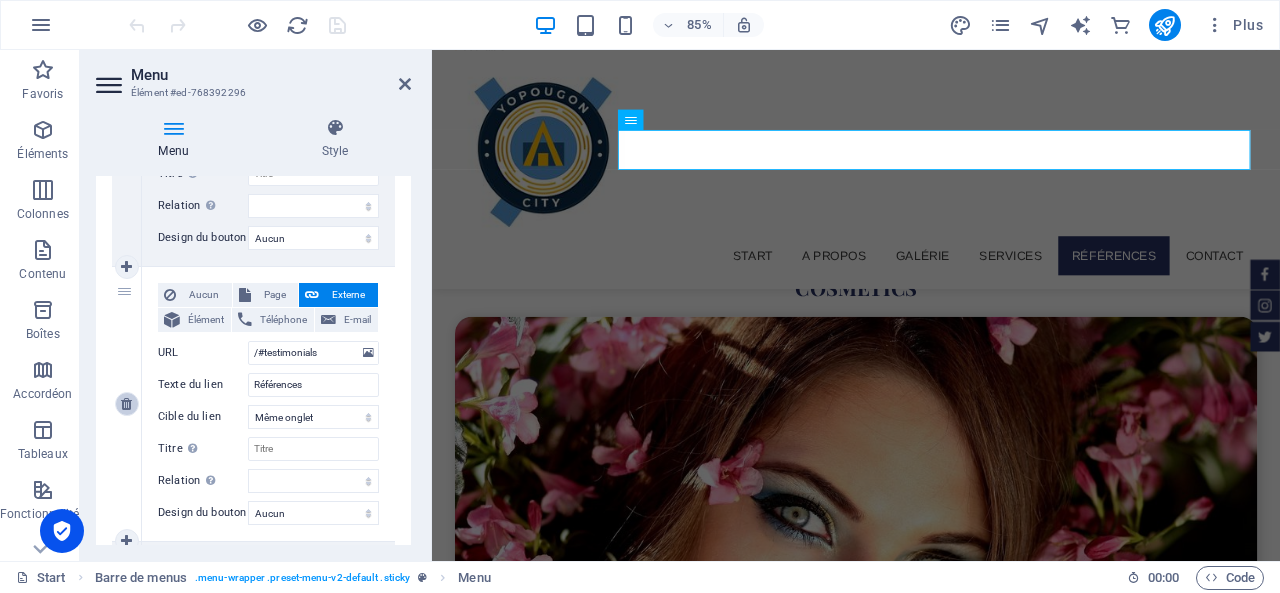 click at bounding box center [126, 404] 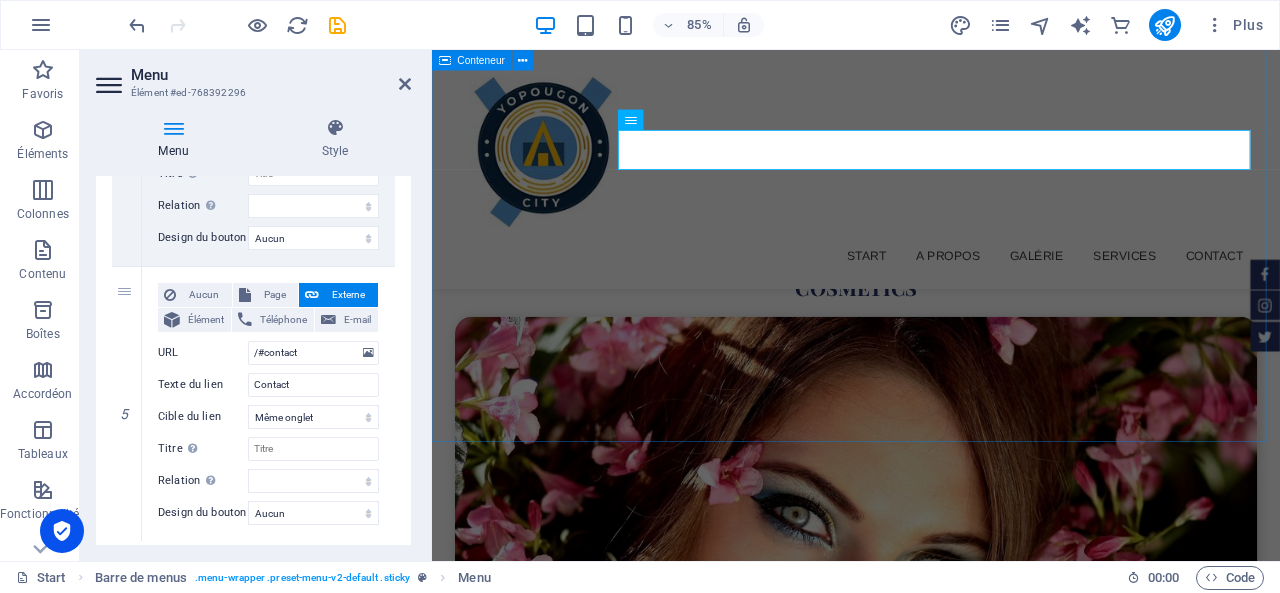 click on "our  Testimonials Lorem Ipsum   is simply dummy text of the printing and typesetting industry. Lorem Ipsum has been the industry's standard dummy text ever since the 1500s, when an unknown printer took a galley of type and scrambled it to make a type specimen book.  [PERSON_NAME] Lorem Ipsum   is simply dummy text of the printing and typesetting industry. Lorem Ipsum has been the industry's standard dummy text ever since the 1500s, when an unknown printer took a galley of type and scrambled it to make a type specimen book.  [PERSON_NAME] Lorem Ipsum   is simply dummy text of the printing and typesetting industry. Lorem Ipsum has been the industry's standard dummy text ever since the 1500s, when an unknown printer took a galley of type and scrambled it to make a type specimen book.  [PERSON_NAME] Lorem Ipsum   [PERSON_NAME] Lorem Ipsum   [PERSON_NAME]" at bounding box center [931, 3430] 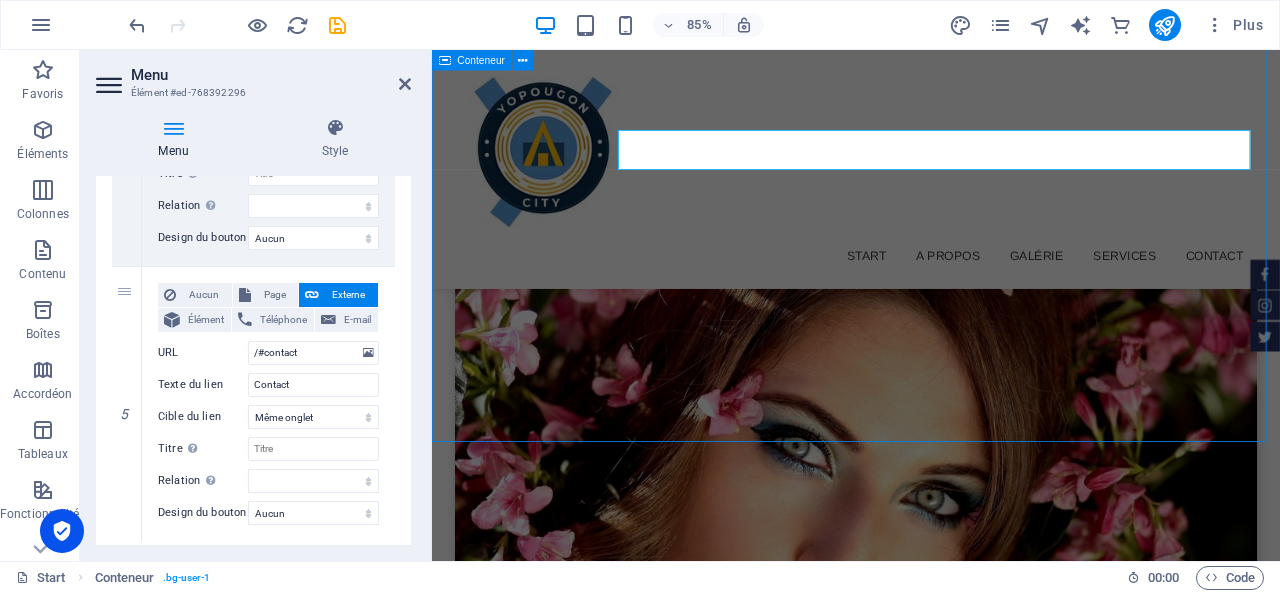 scroll, scrollTop: 4869, scrollLeft: 0, axis: vertical 